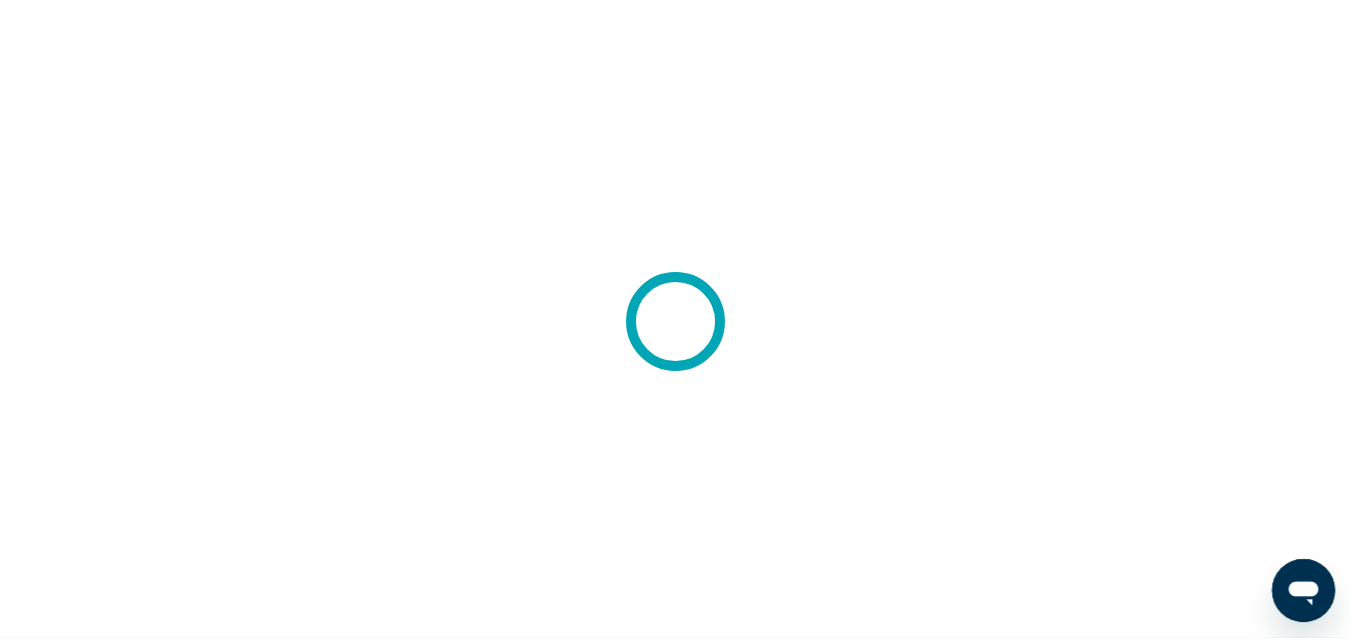 scroll, scrollTop: 0, scrollLeft: 0, axis: both 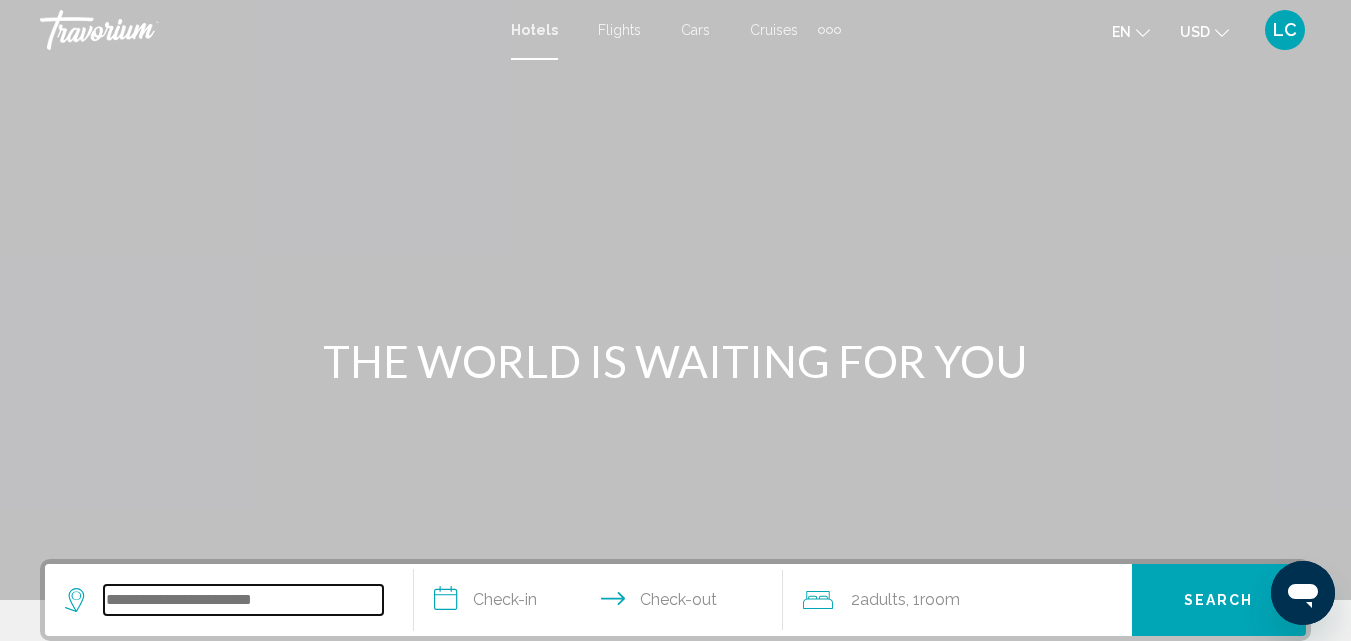 click at bounding box center [243, 600] 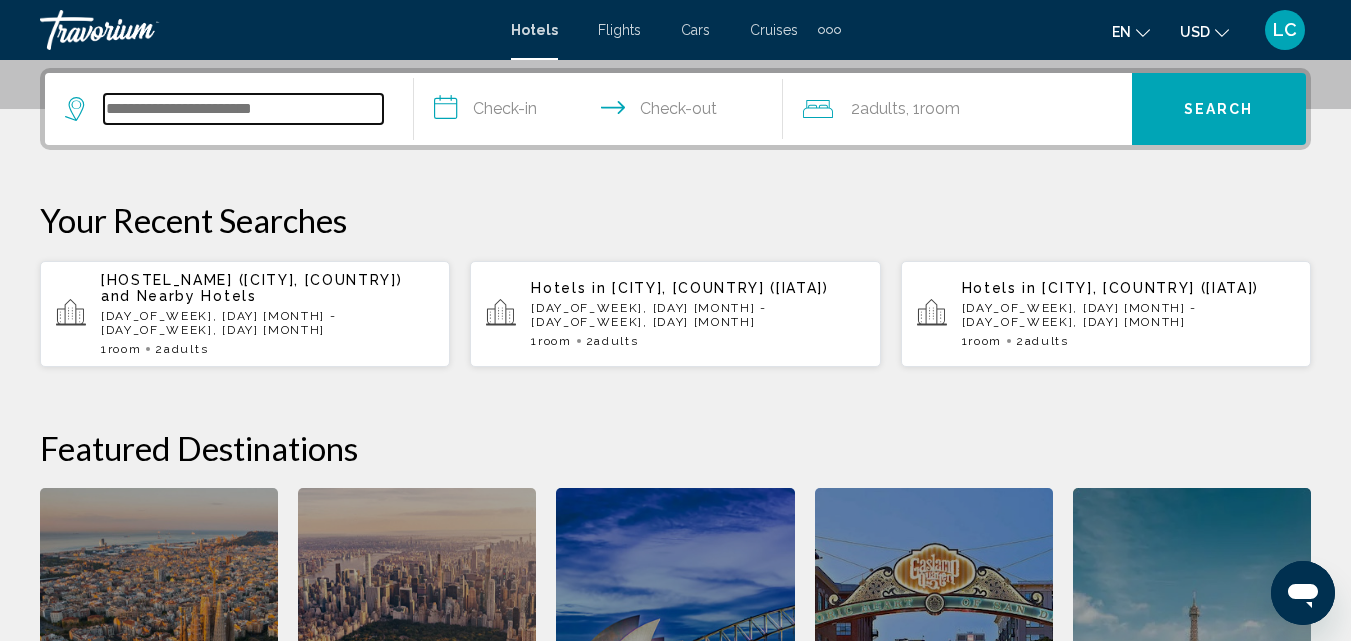 scroll, scrollTop: 494, scrollLeft: 0, axis: vertical 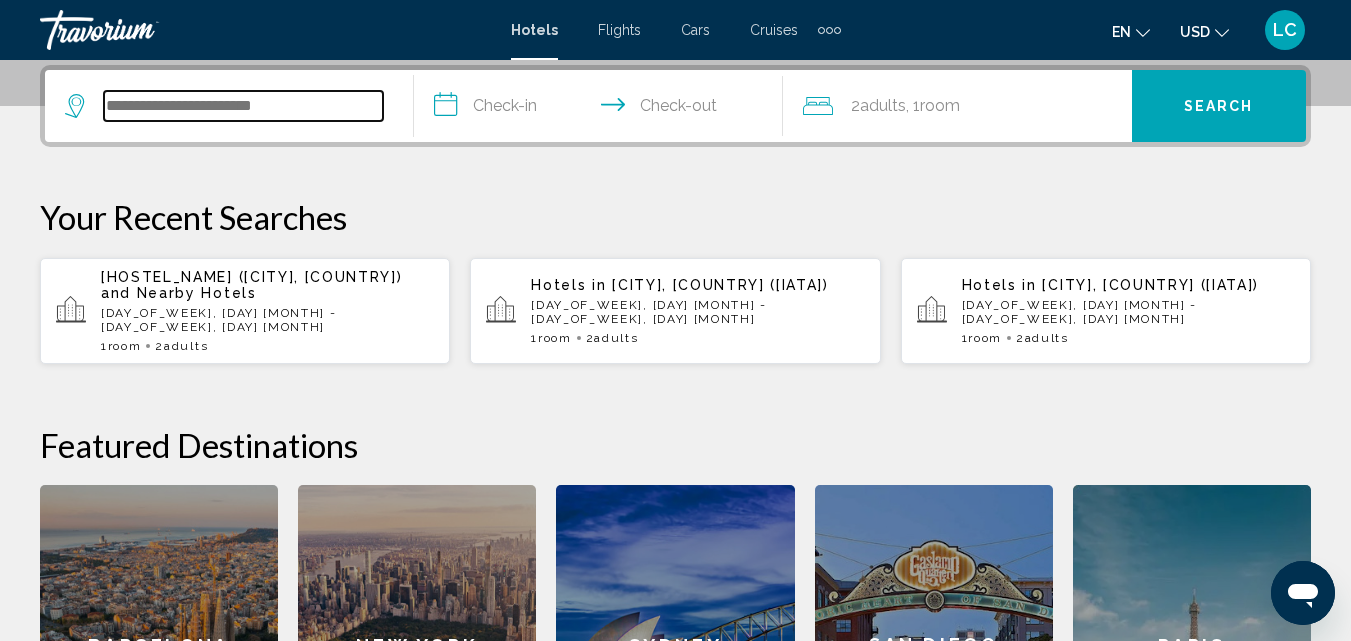 click at bounding box center [243, 106] 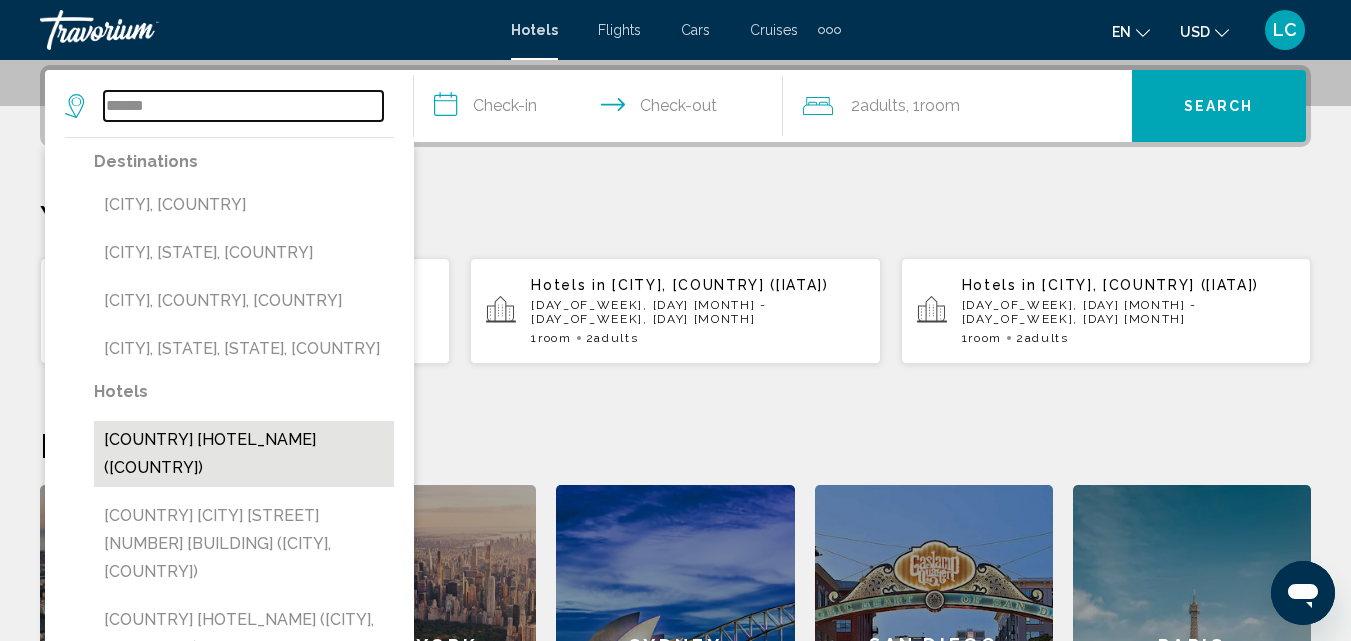 type on "******" 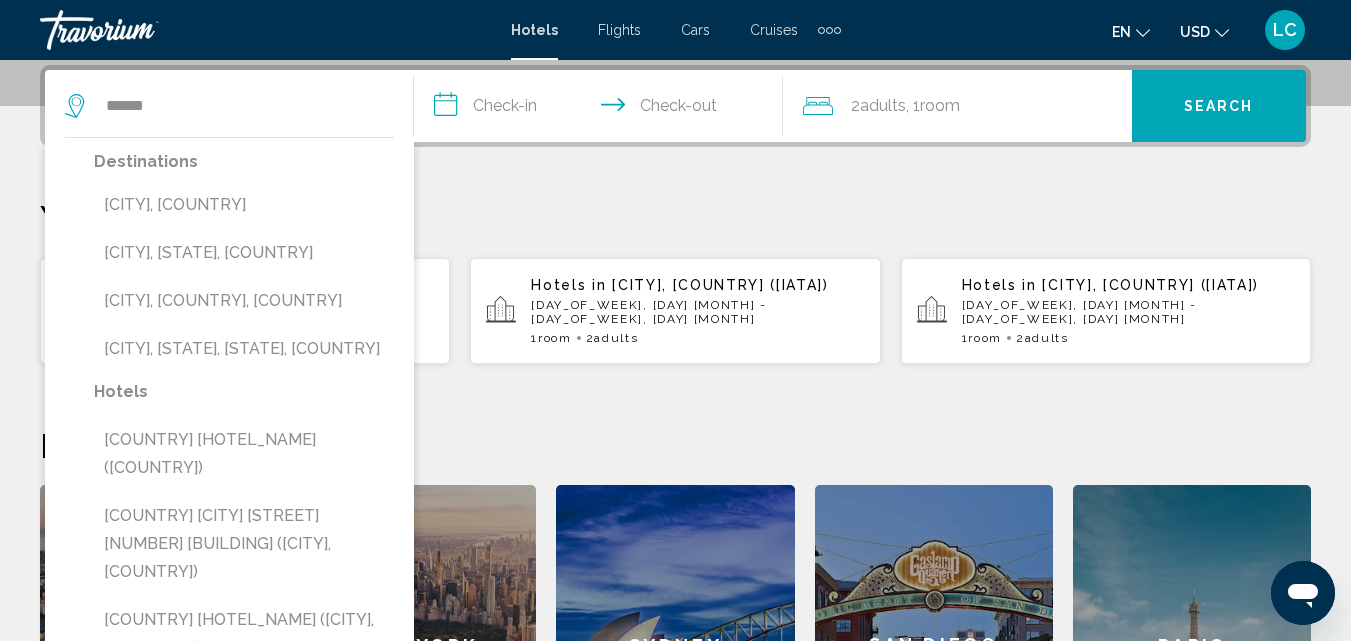 click on "Your Recent Searches" at bounding box center [675, 217] 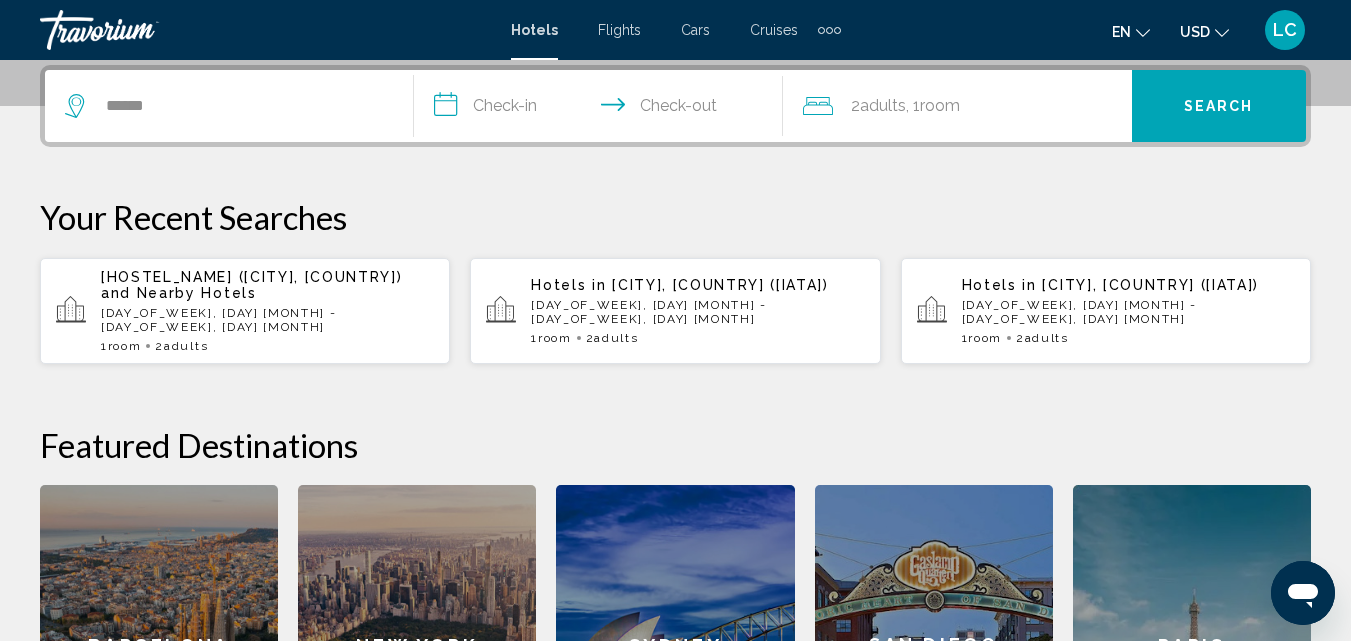 click on "Cruises" at bounding box center (774, 30) 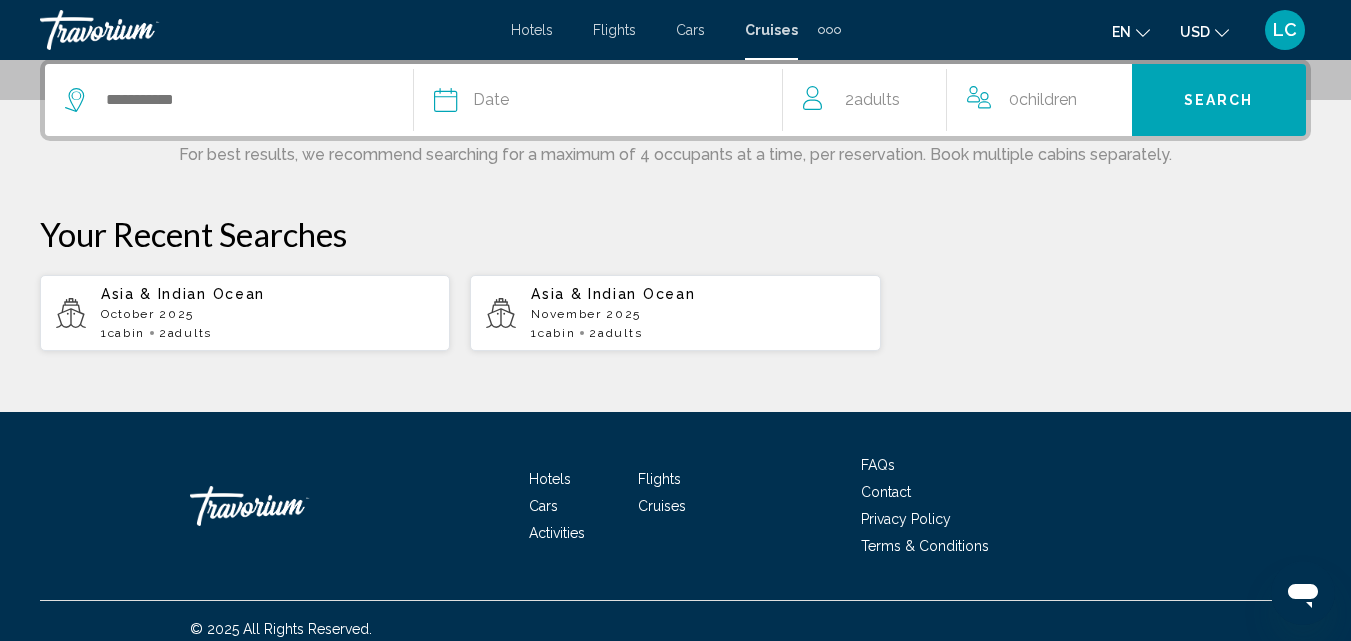 scroll, scrollTop: 516, scrollLeft: 0, axis: vertical 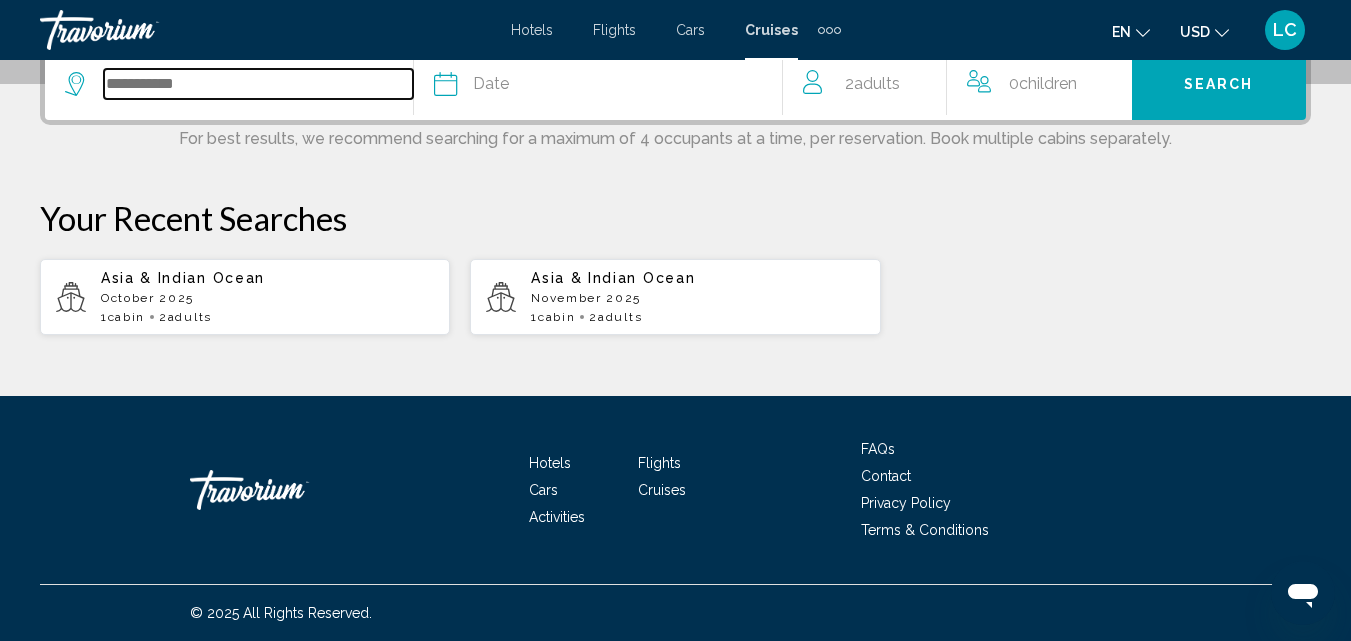 click at bounding box center [258, 84] 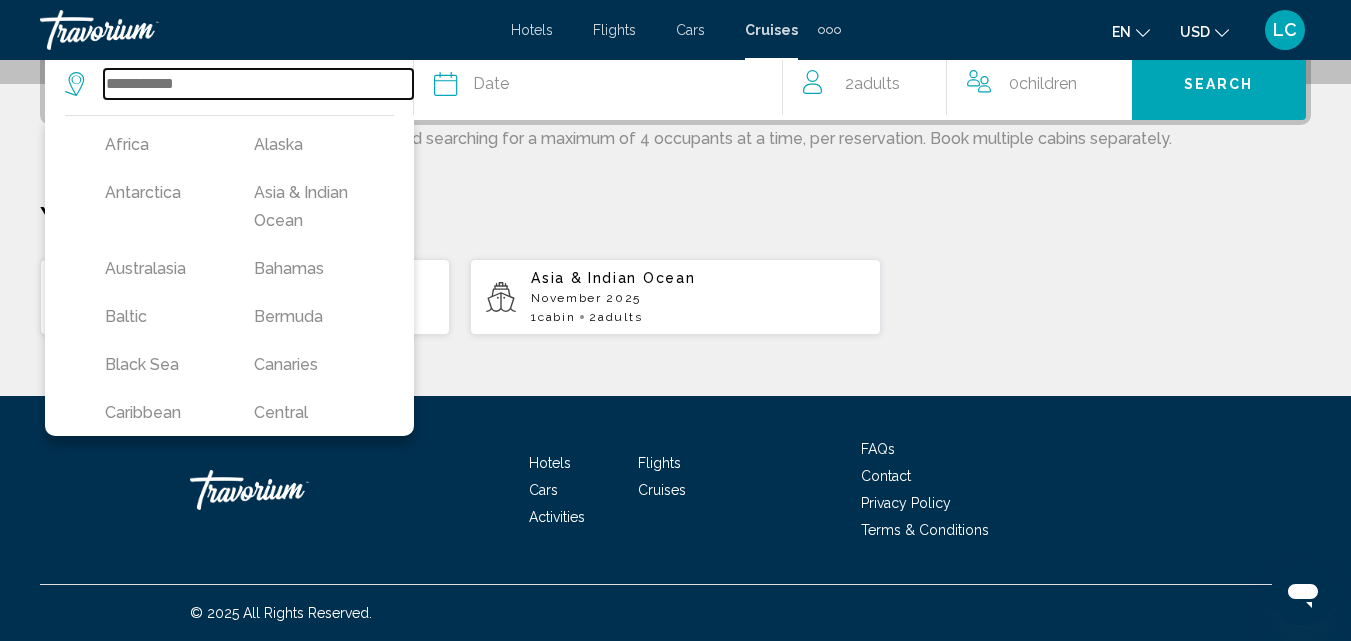 scroll, scrollTop: 494, scrollLeft: 0, axis: vertical 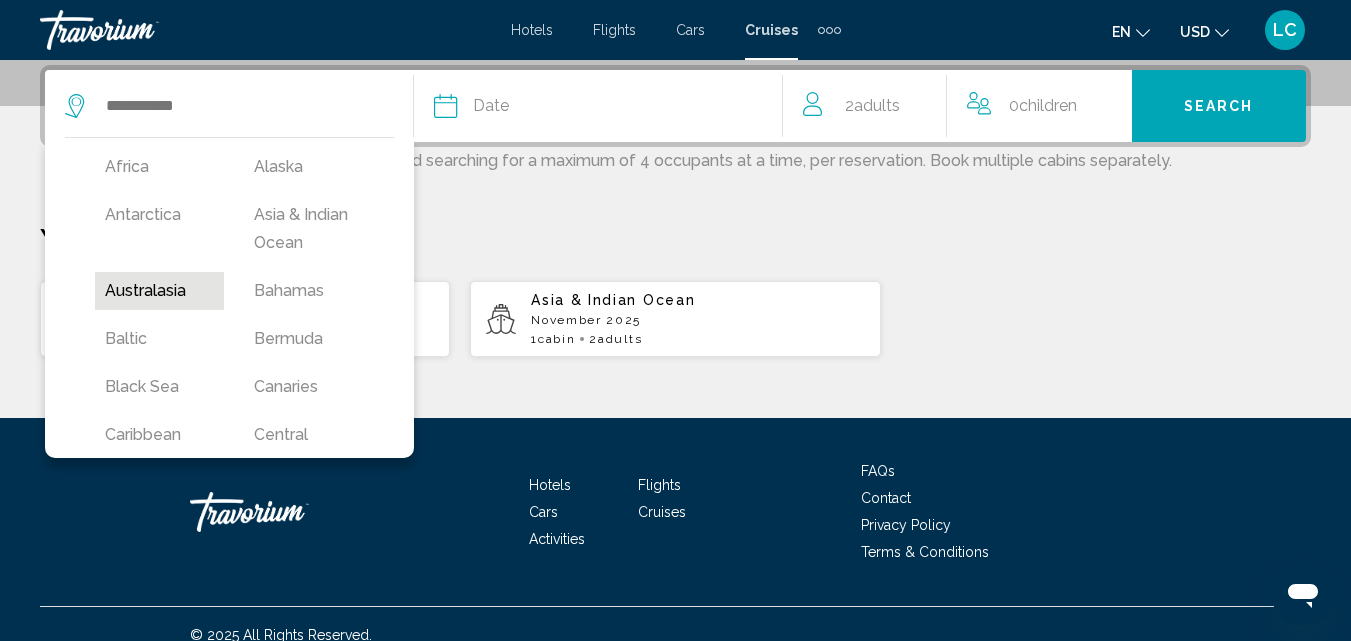 click on "Australasia" at bounding box center (159, 167) 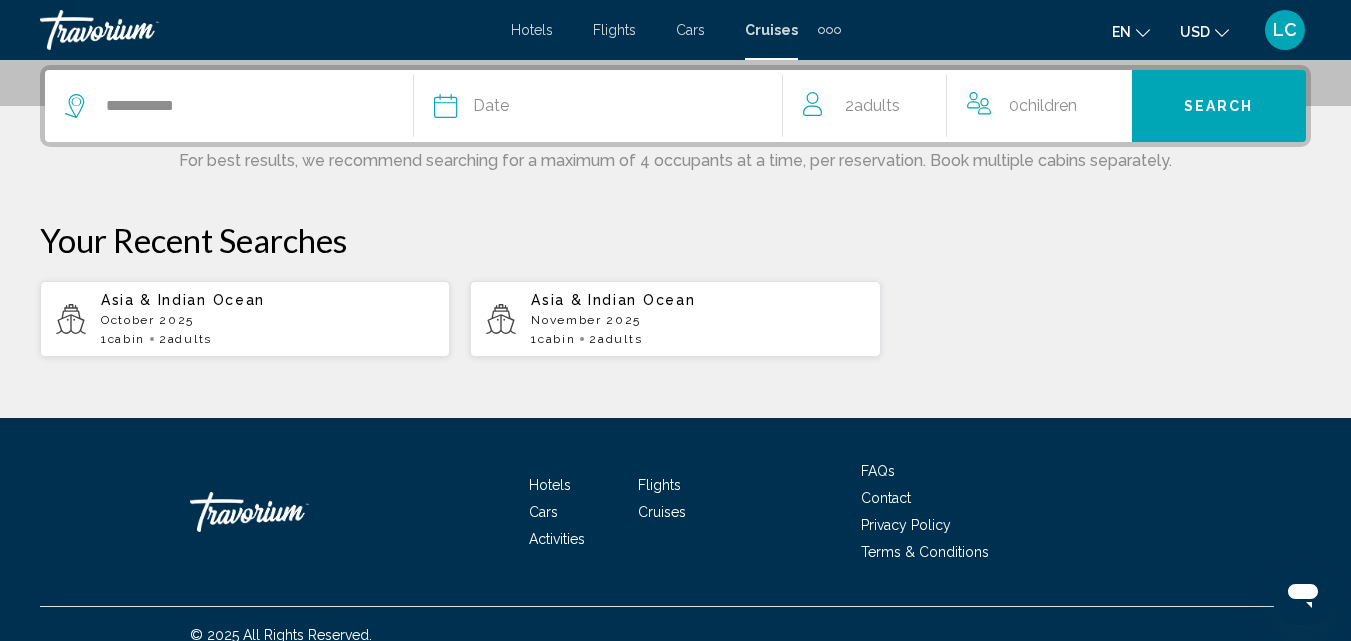 click on "Date" at bounding box center (608, 106) 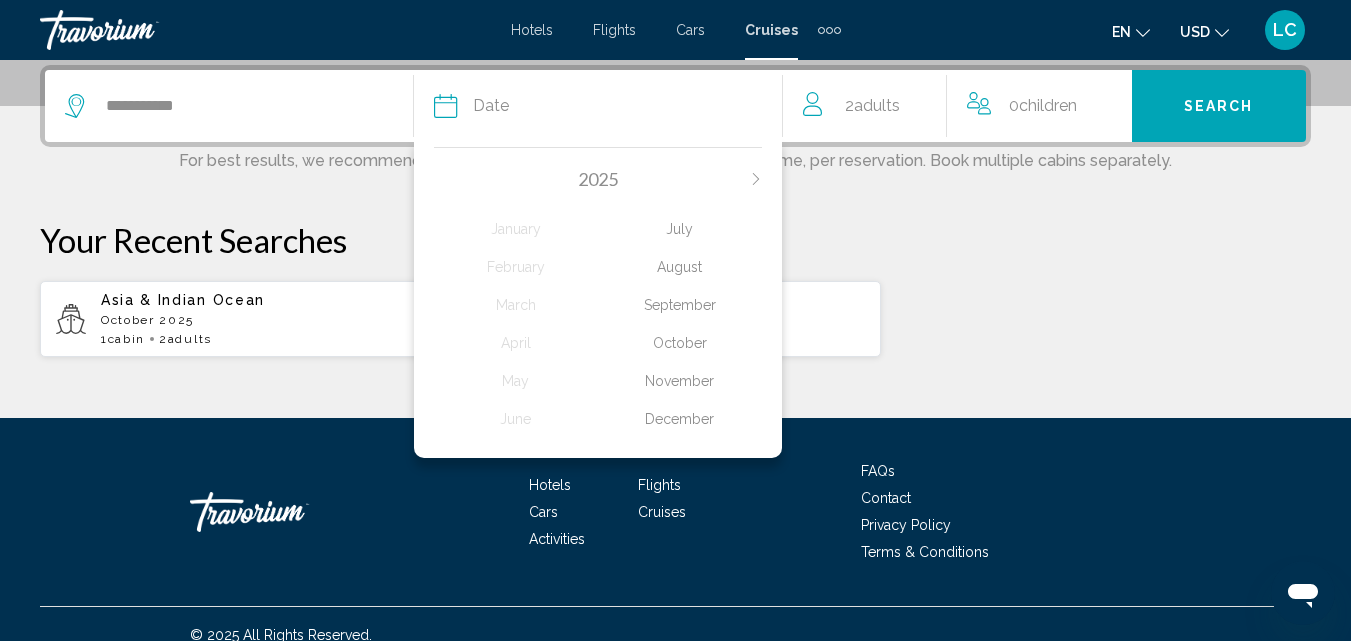 click on "October" at bounding box center (516, 229) 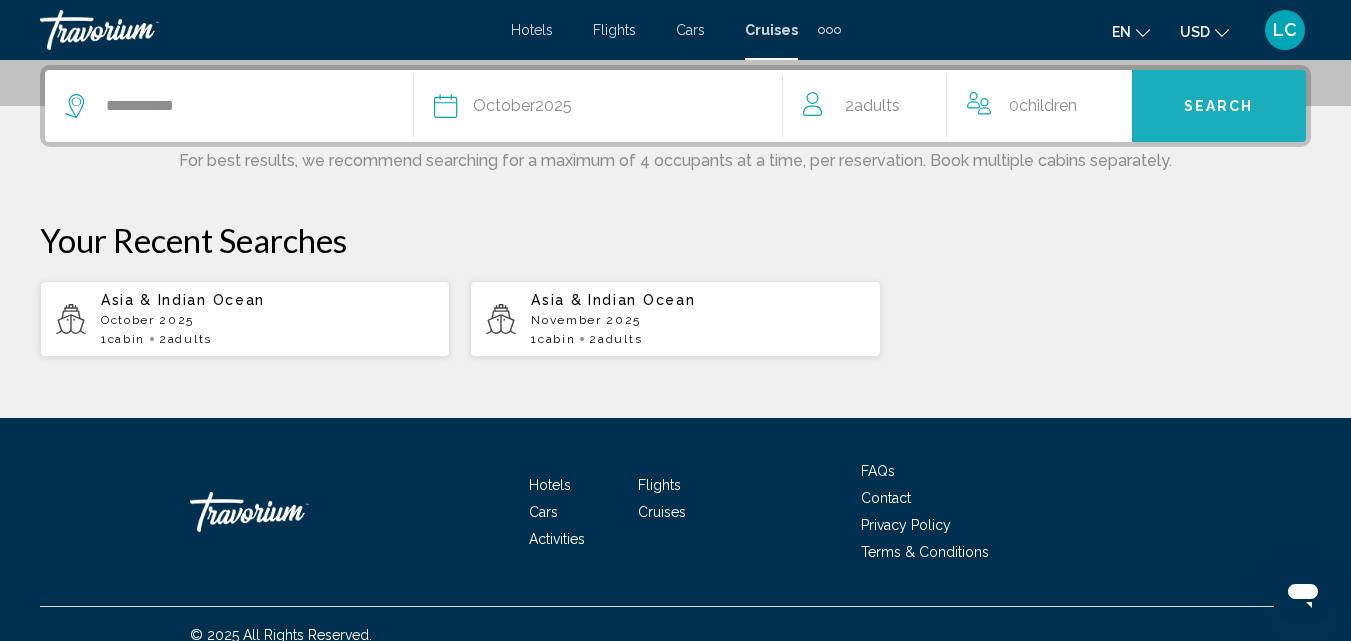 click on "Search" at bounding box center [1219, 106] 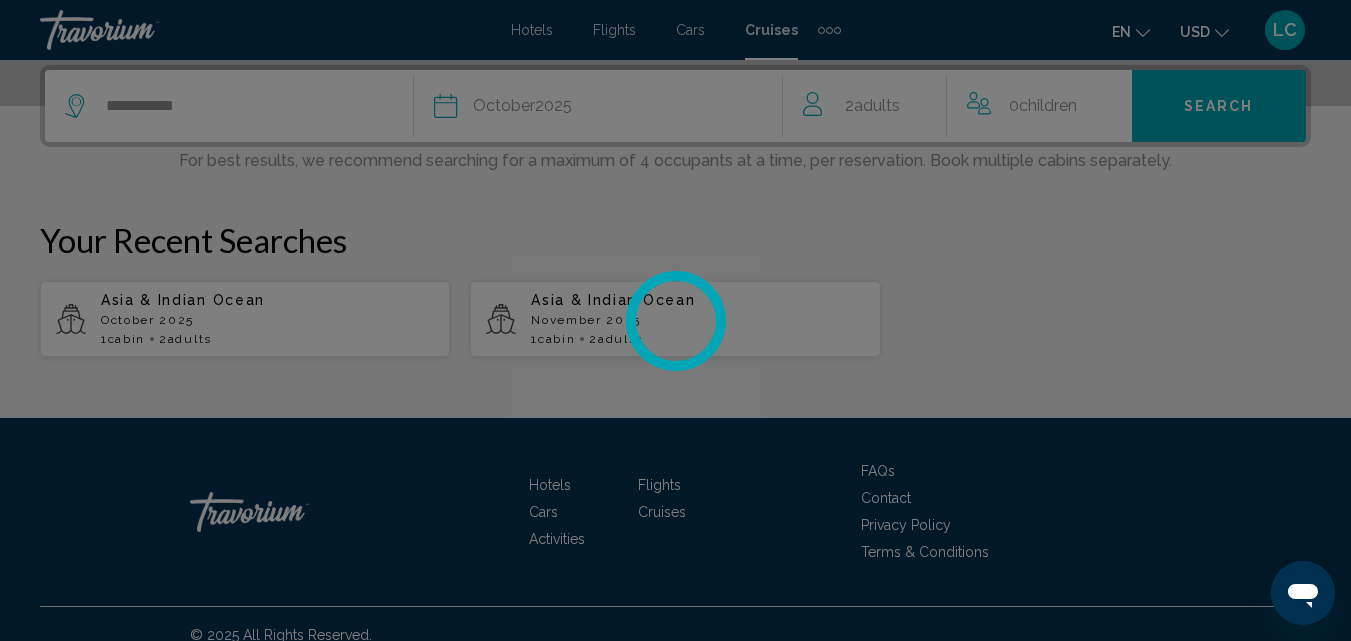 scroll, scrollTop: 0, scrollLeft: 0, axis: both 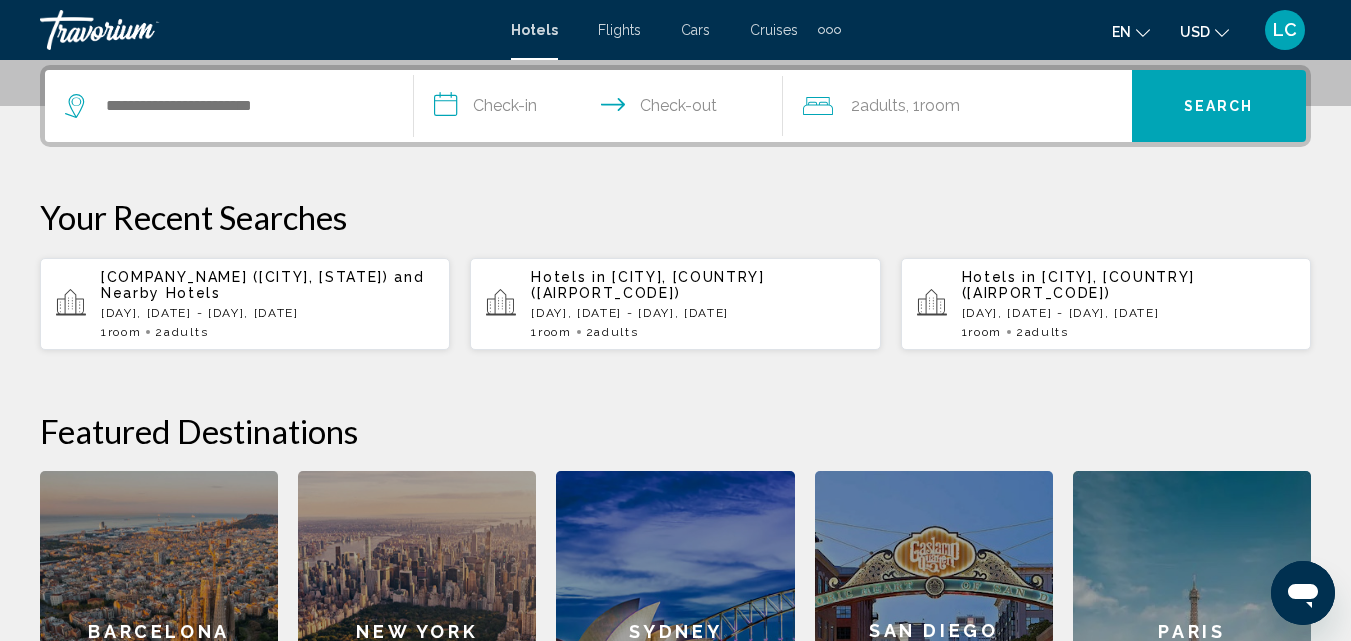 click on "[HOSTEL_NAME] ([CITY], [COUNTRY])" at bounding box center (245, 277) 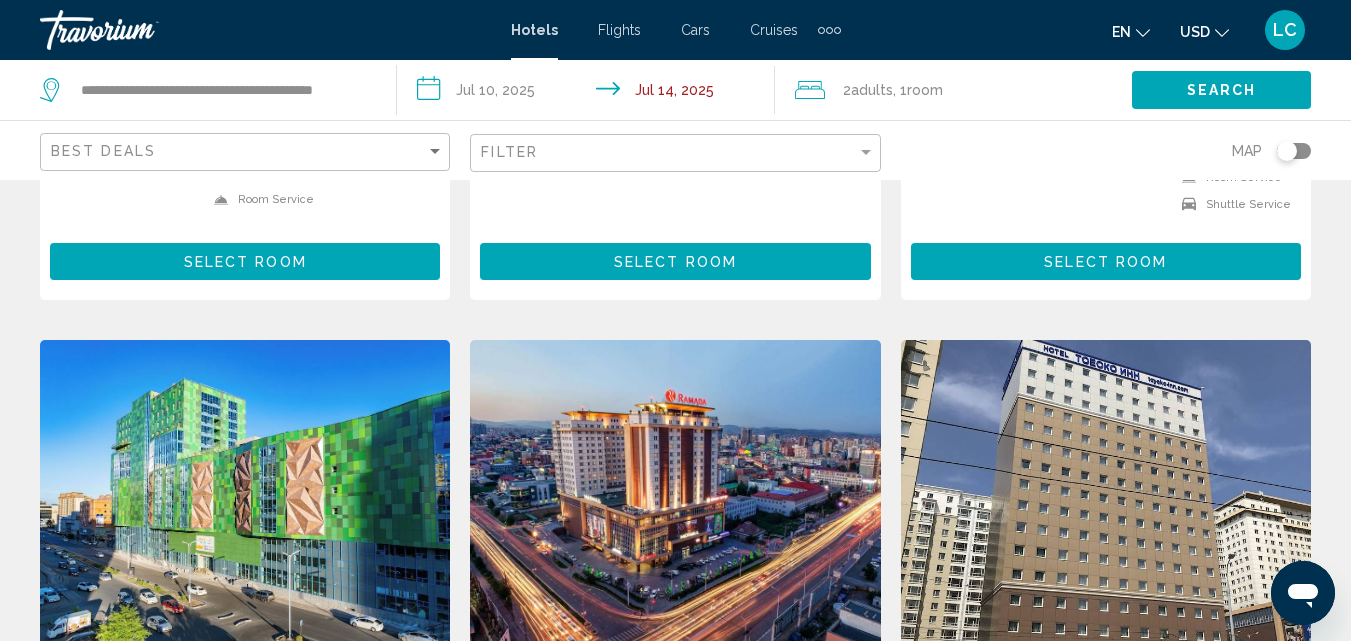 scroll, scrollTop: 2440, scrollLeft: 0, axis: vertical 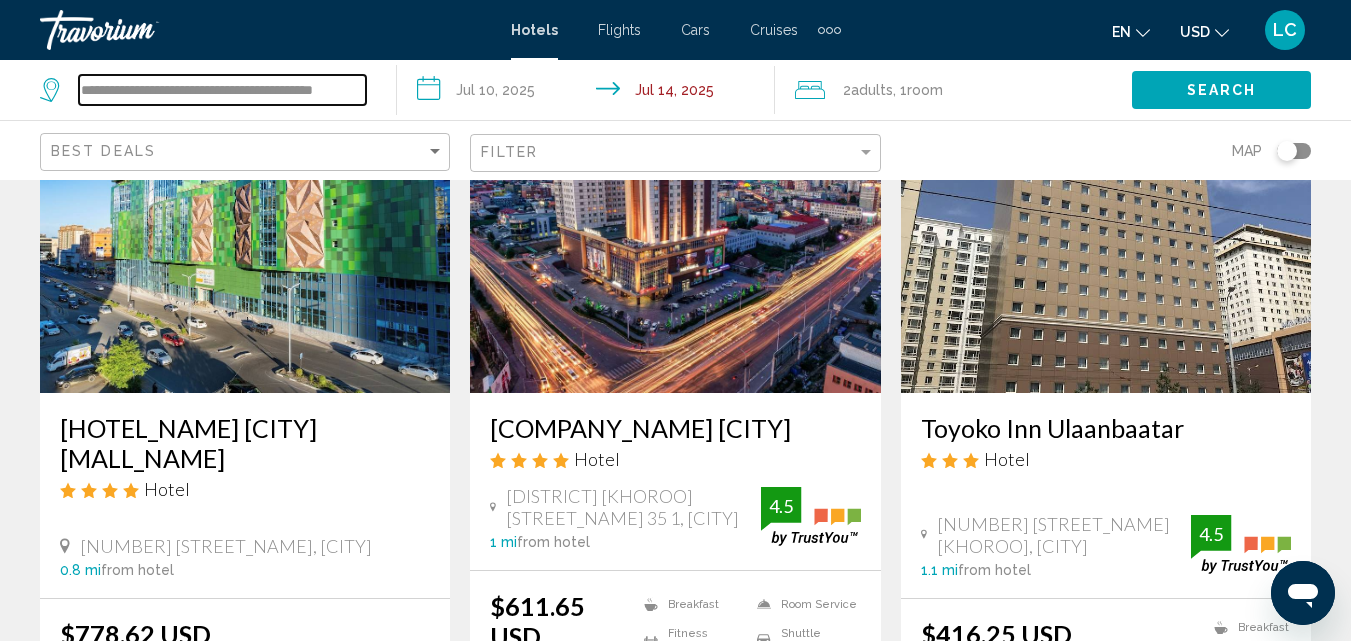 click on "**********" at bounding box center [222, 90] 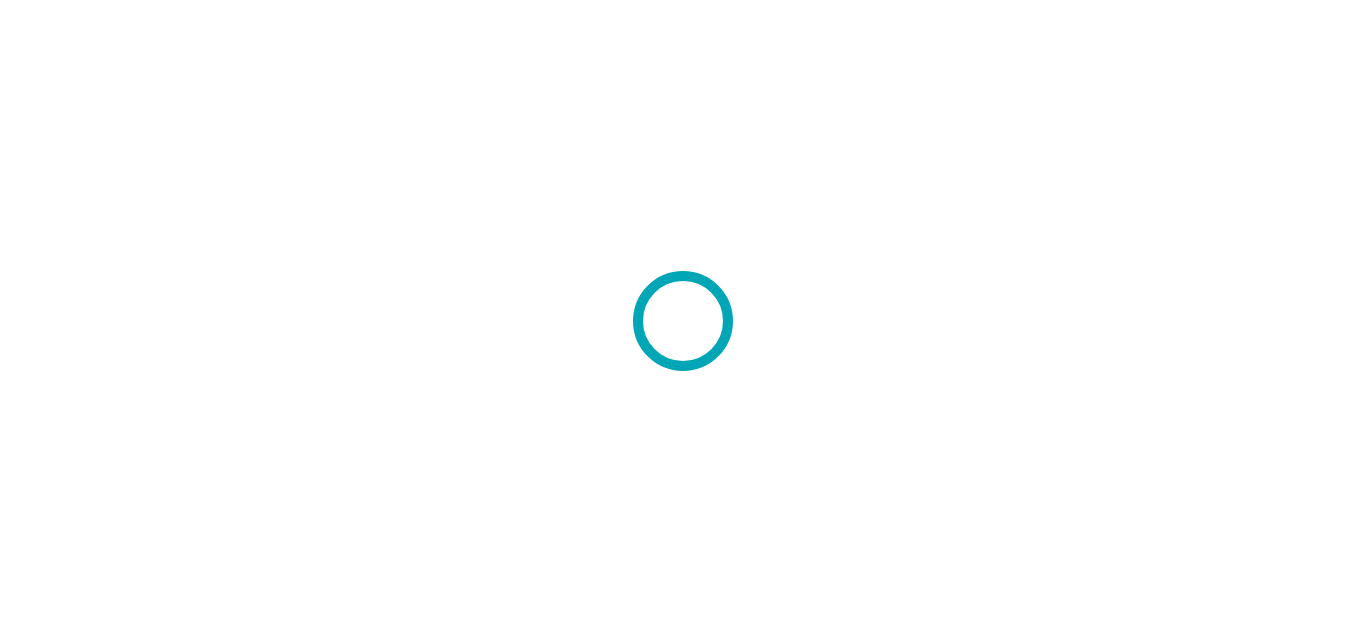 scroll, scrollTop: 0, scrollLeft: 0, axis: both 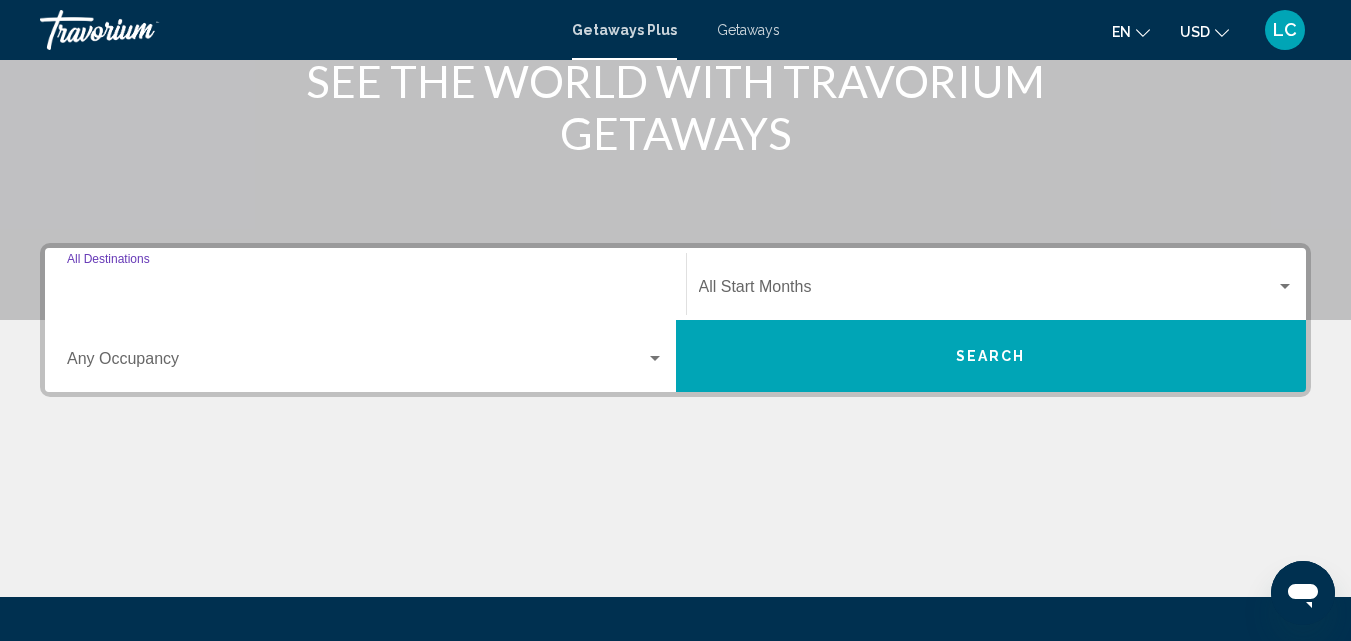 click on "Destination All Destinations" at bounding box center (365, 291) 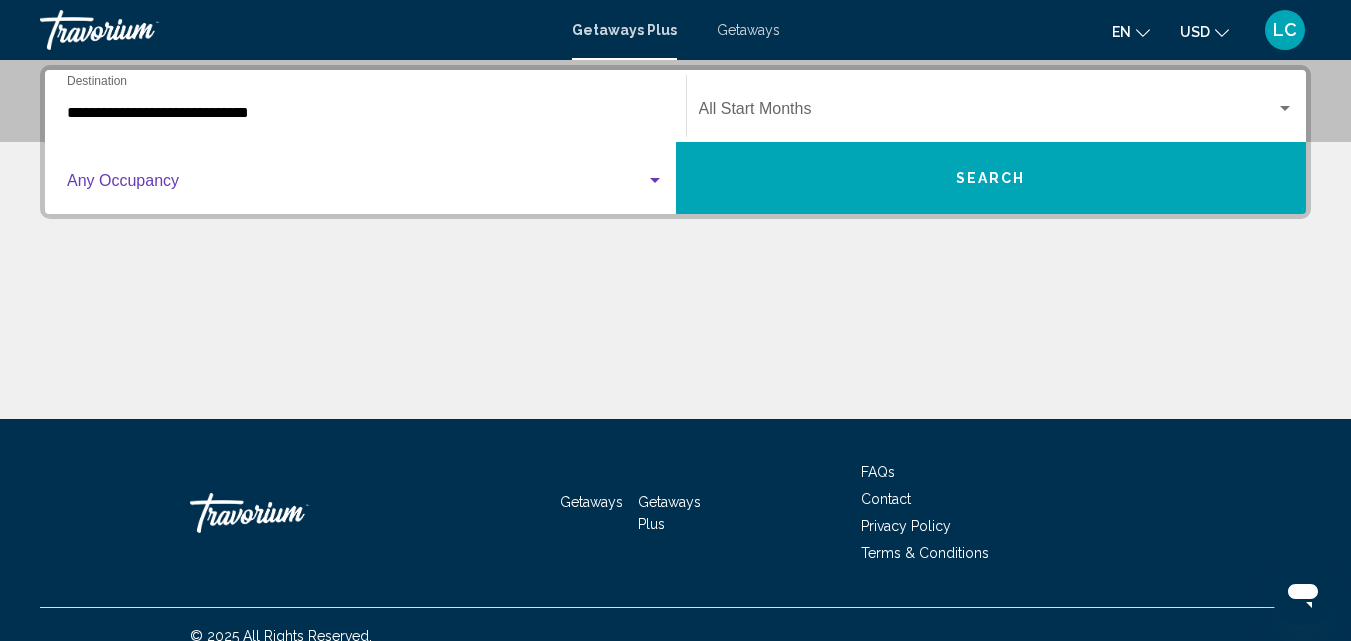 click at bounding box center (655, 181) 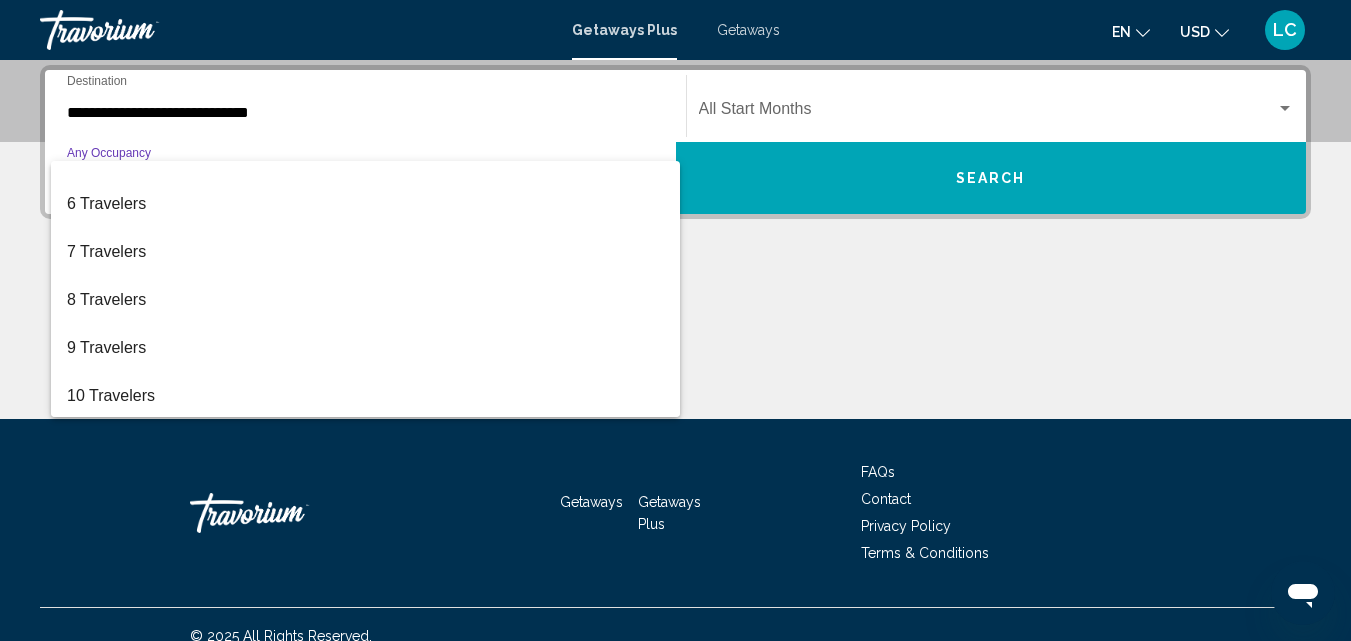 scroll, scrollTop: 224, scrollLeft: 0, axis: vertical 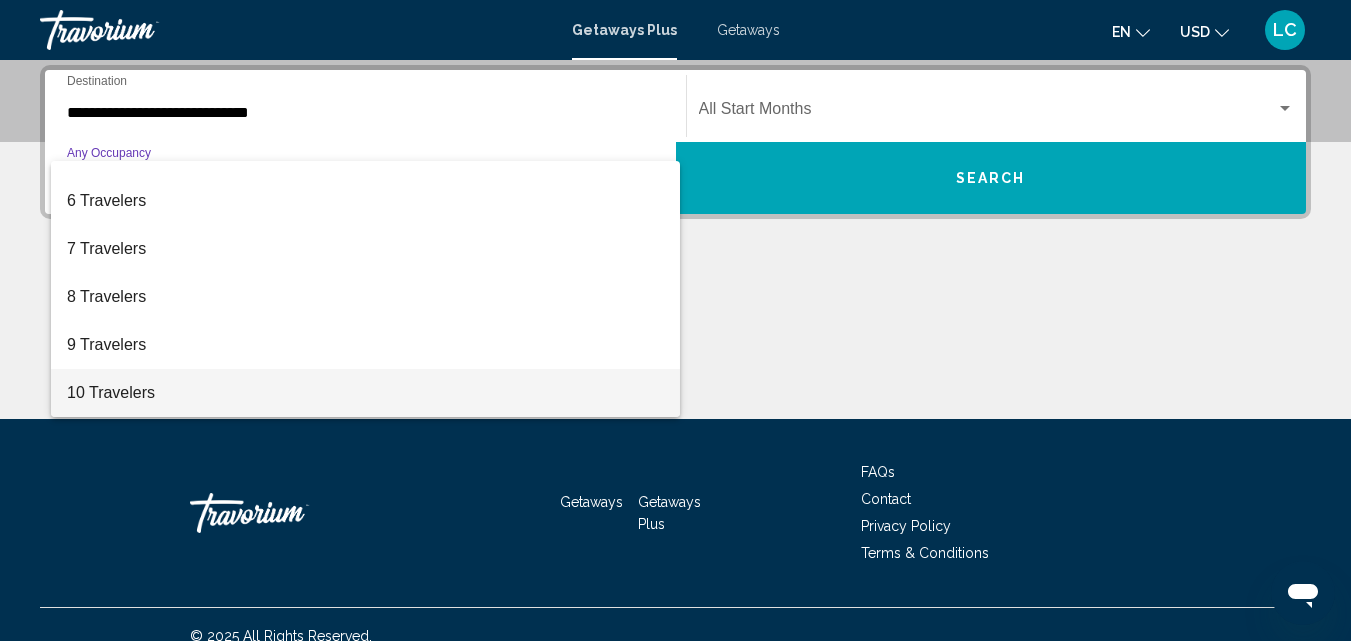 click on "10 Travelers" at bounding box center [365, 393] 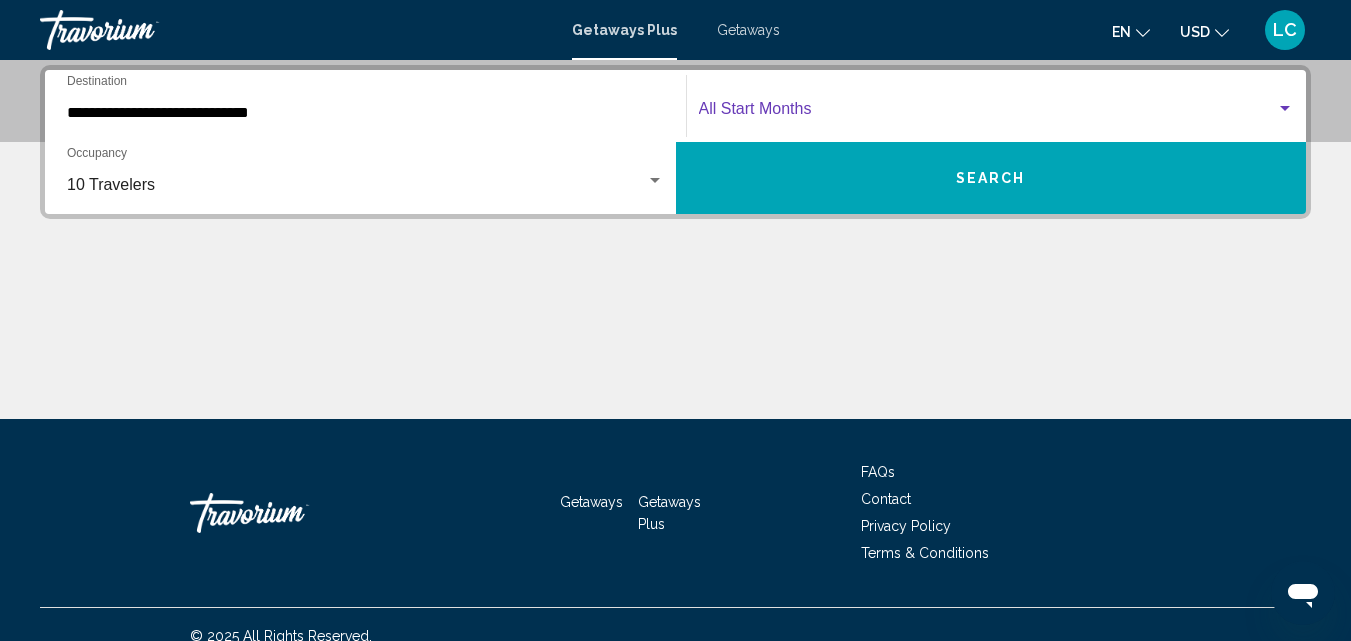 click at bounding box center (988, 113) 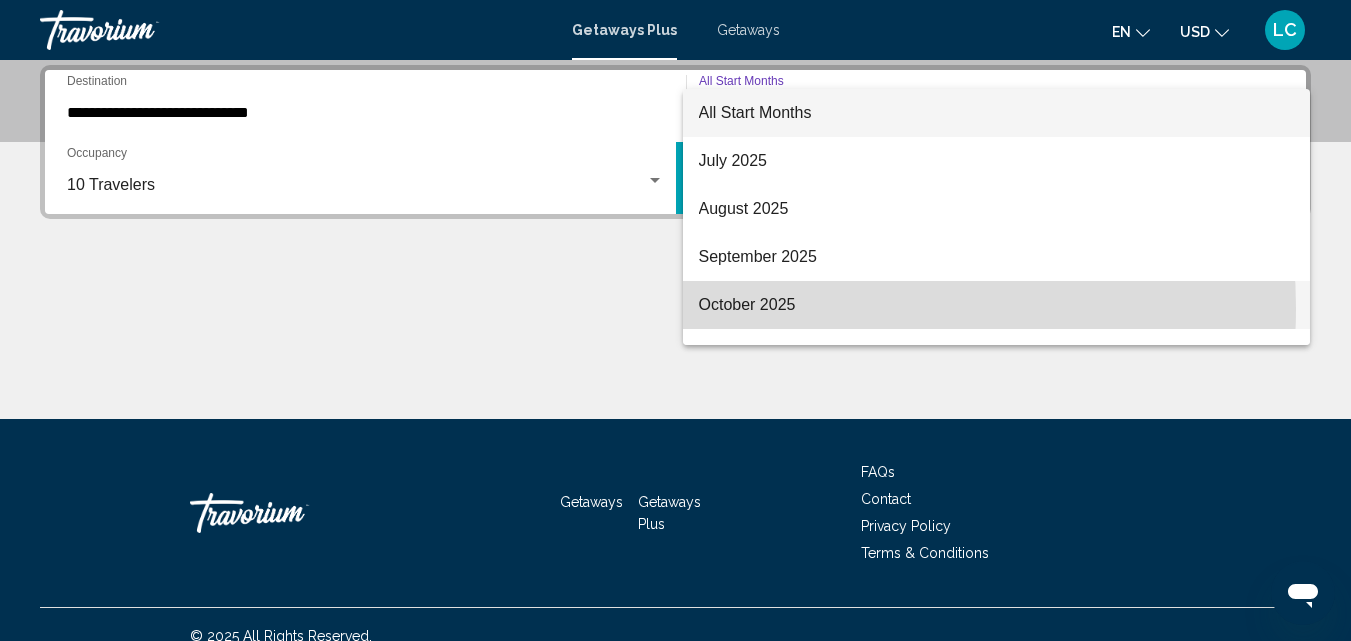 click on "October 2025" at bounding box center [997, 305] 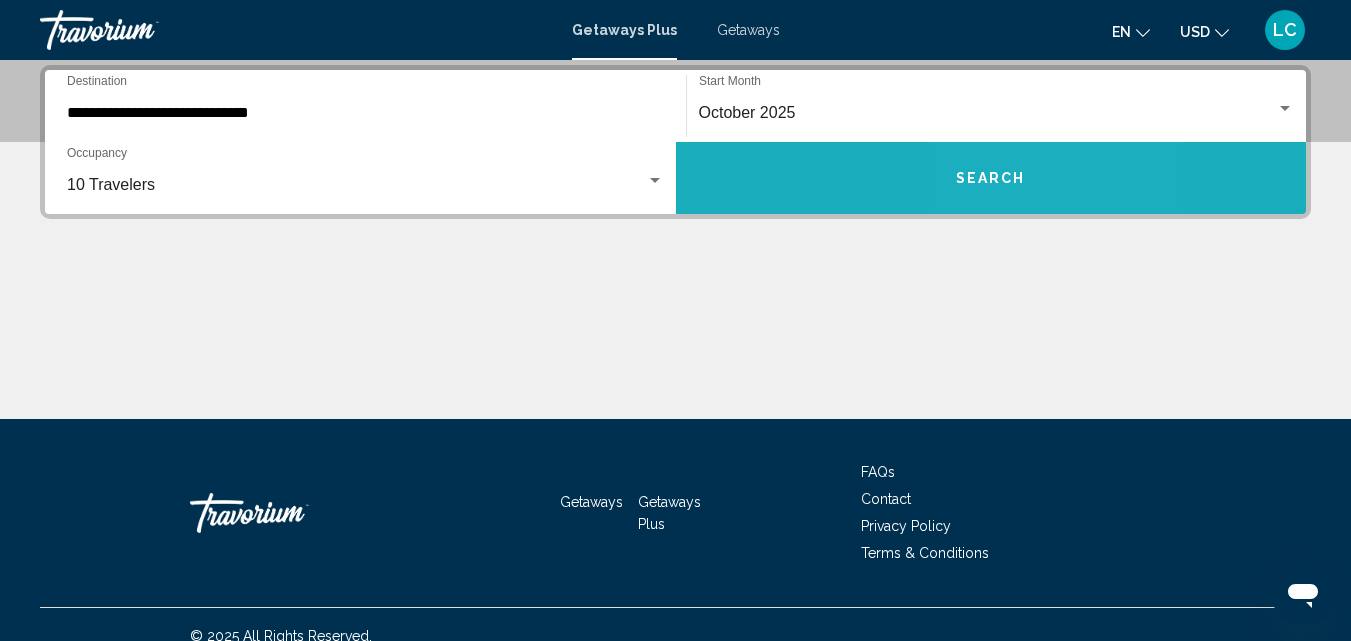 click on "Search" at bounding box center (991, 178) 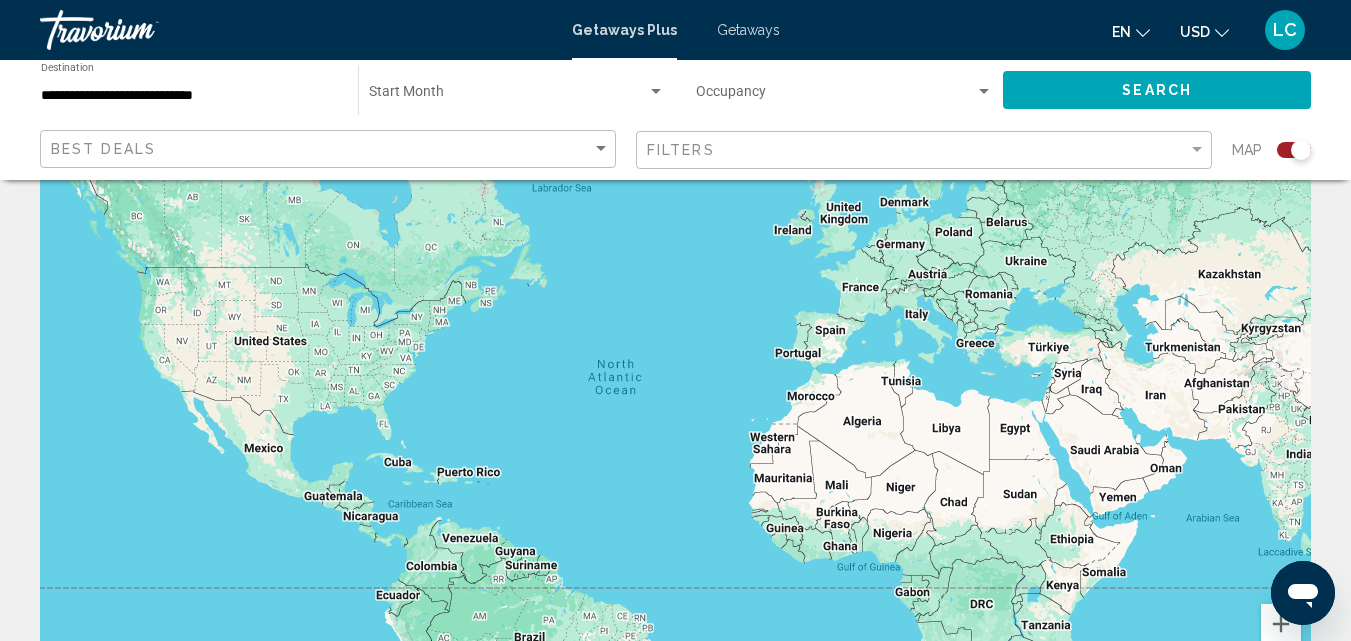 scroll, scrollTop: 80, scrollLeft: 0, axis: vertical 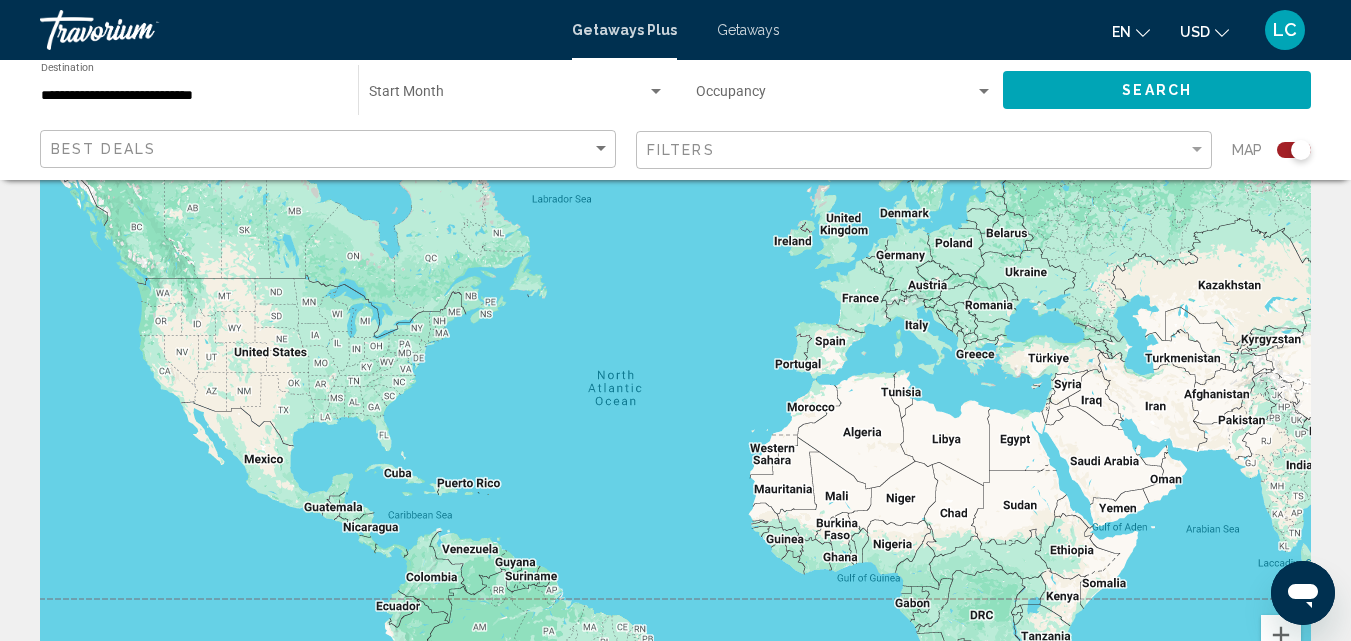 click on "To navigate, press the arrow keys." at bounding box center (675, 420) 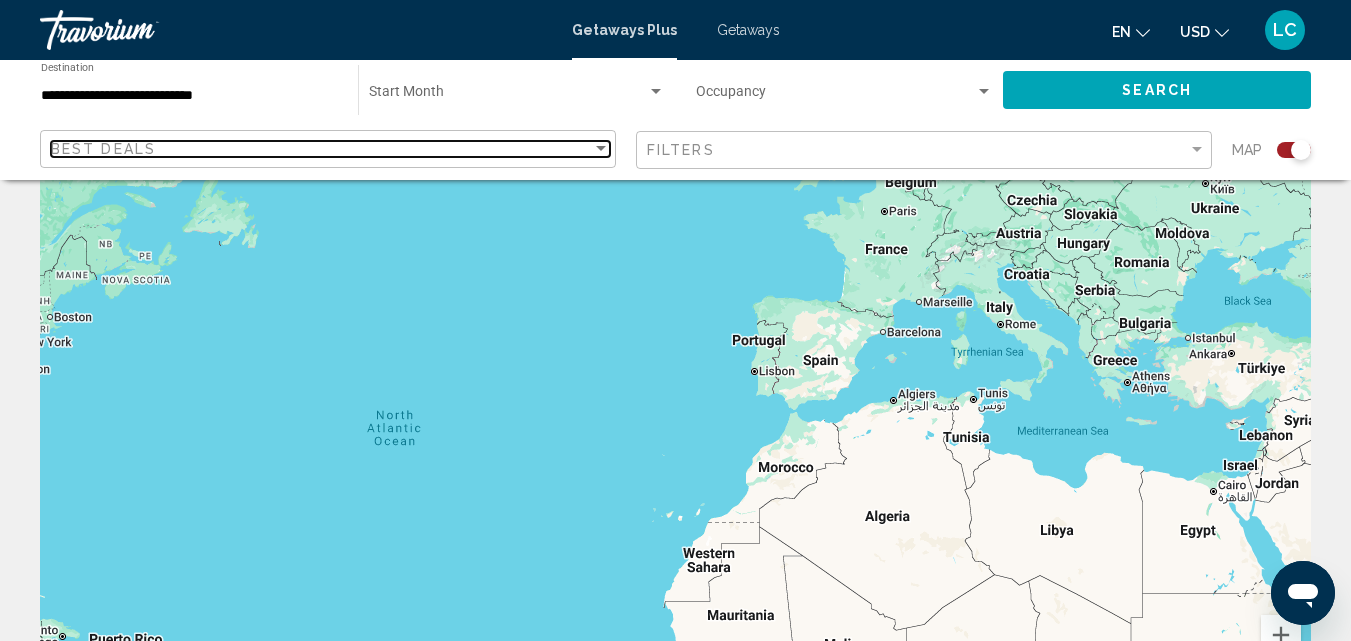 click at bounding box center [601, 149] 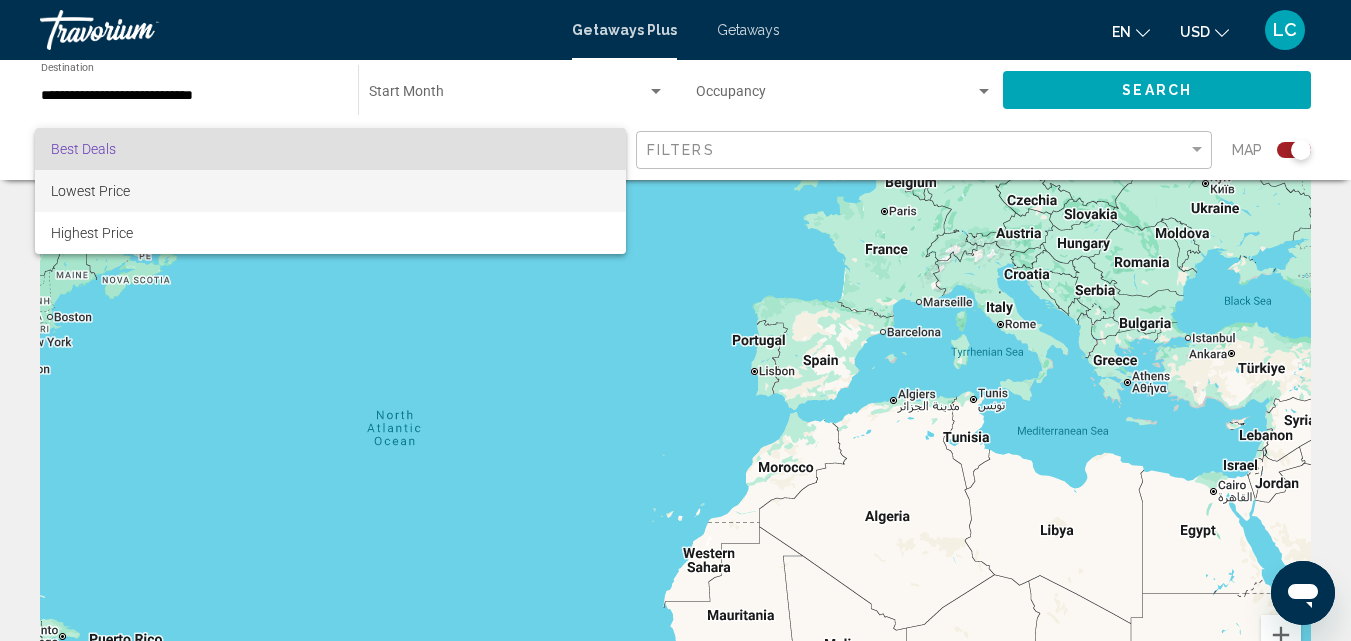 click on "Lowest Price" at bounding box center (330, 191) 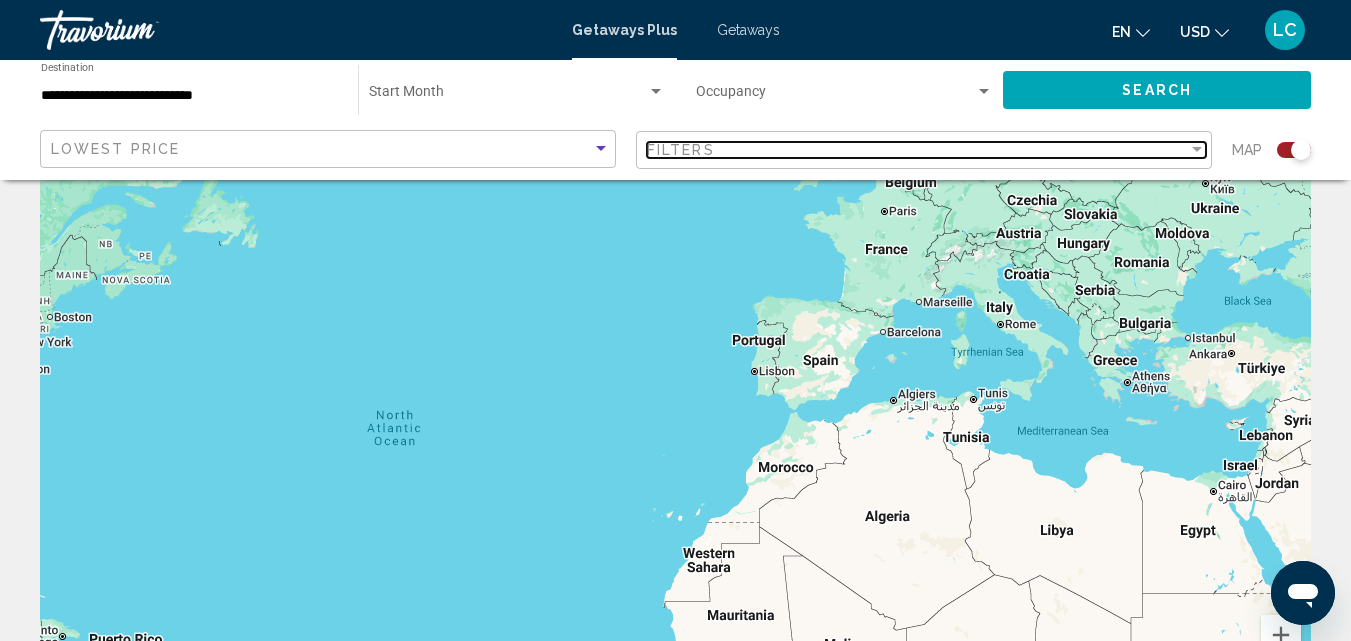 click on "Filters" at bounding box center [917, 150] 